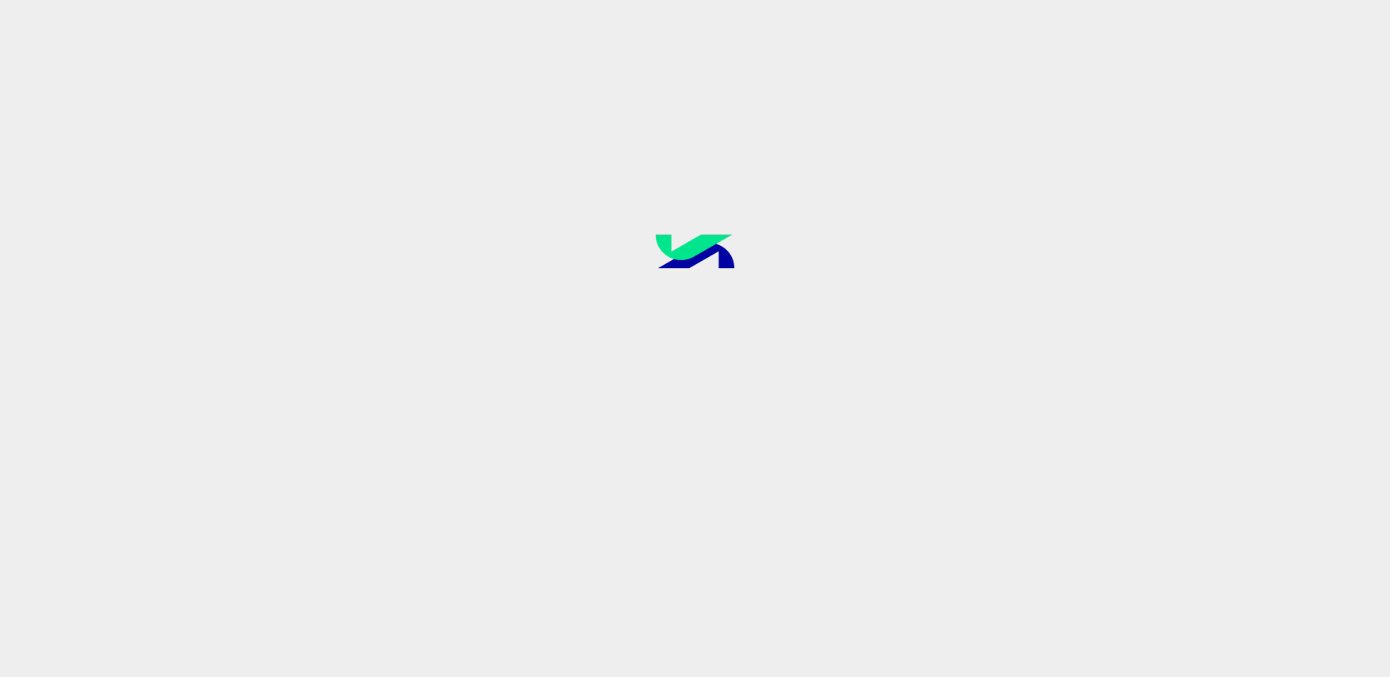 scroll, scrollTop: 0, scrollLeft: 0, axis: both 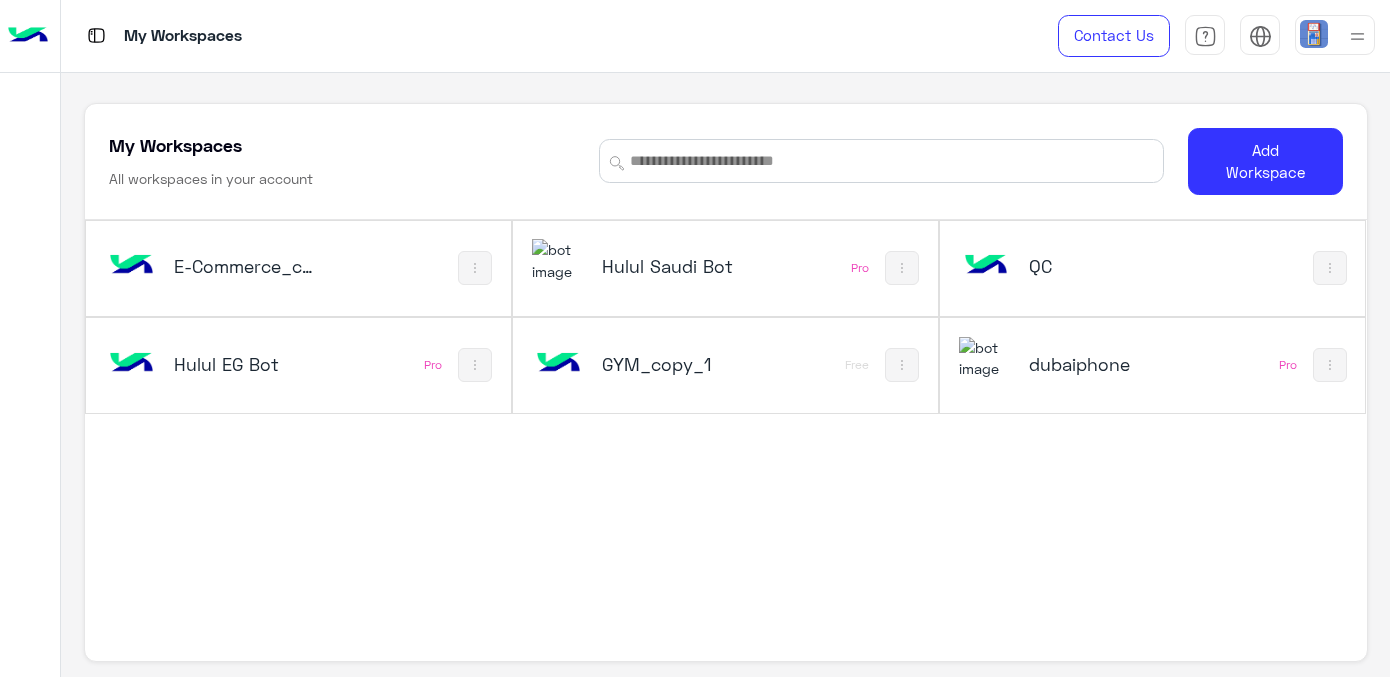 click on "Hulul Saudi Bot" at bounding box center (672, 266) 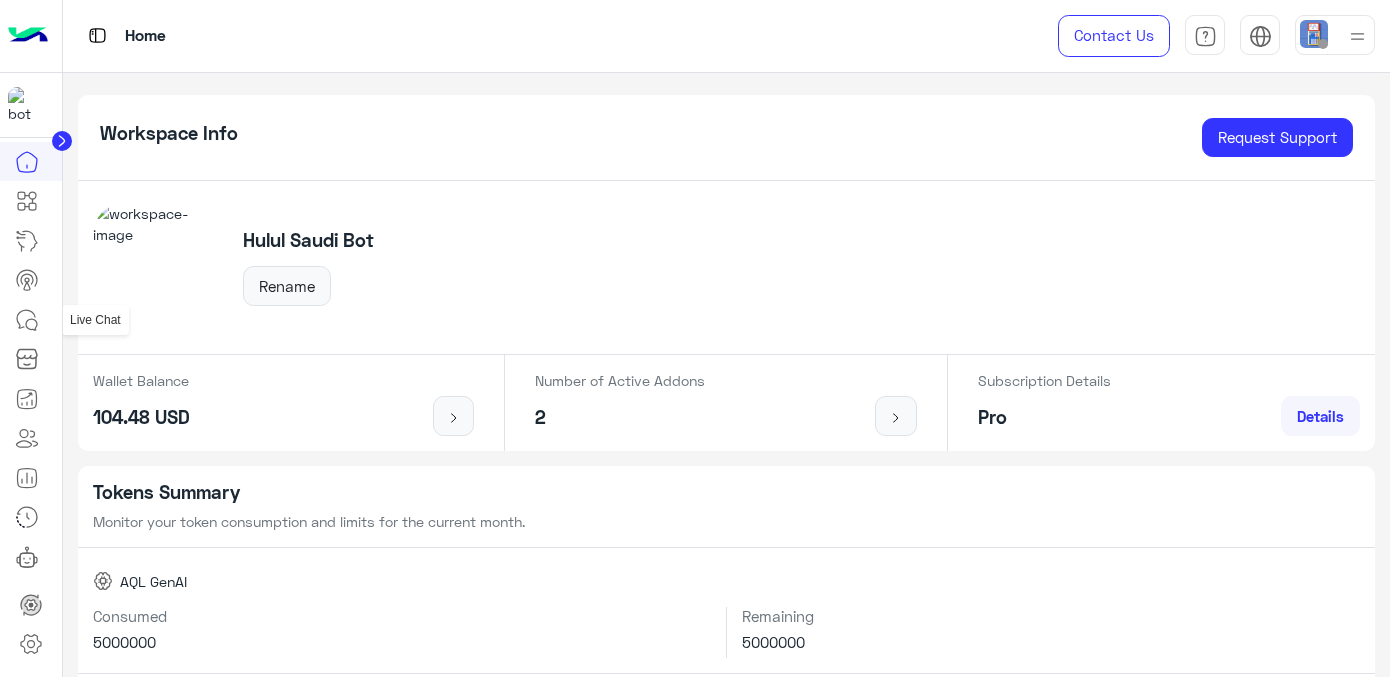 click 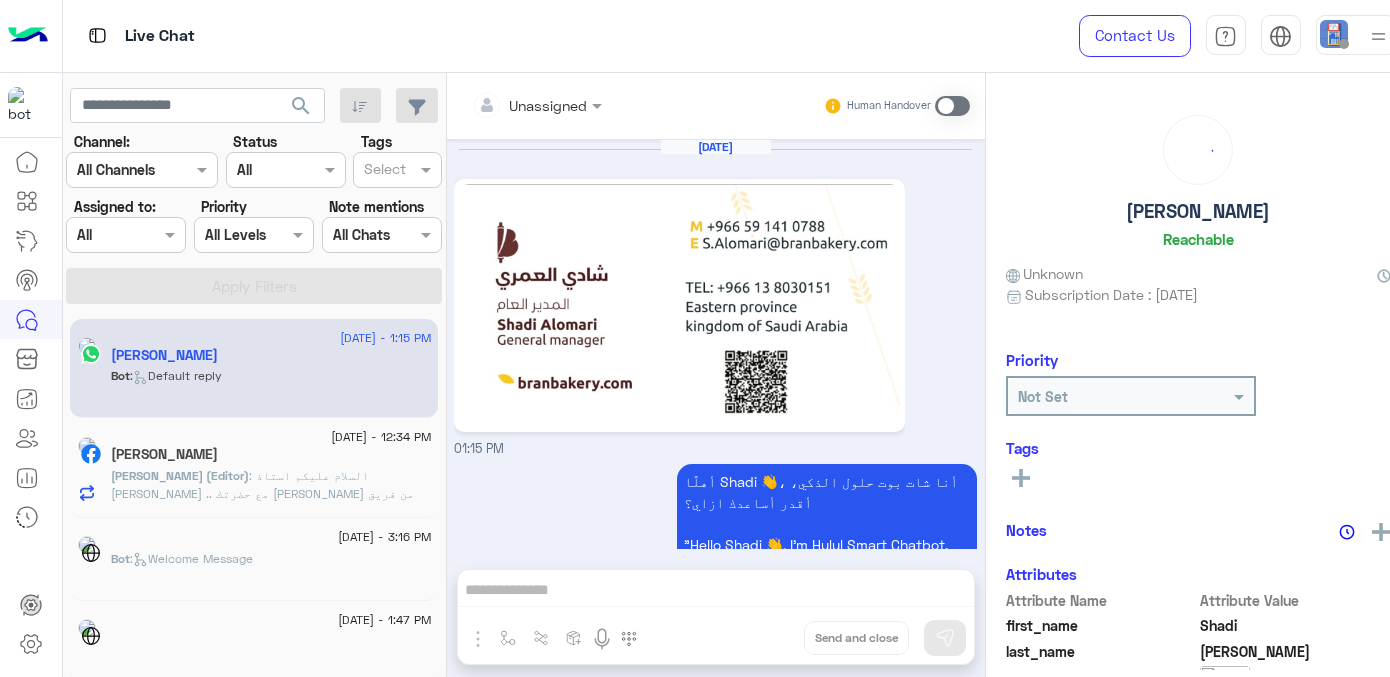scroll, scrollTop: 89, scrollLeft: 0, axis: vertical 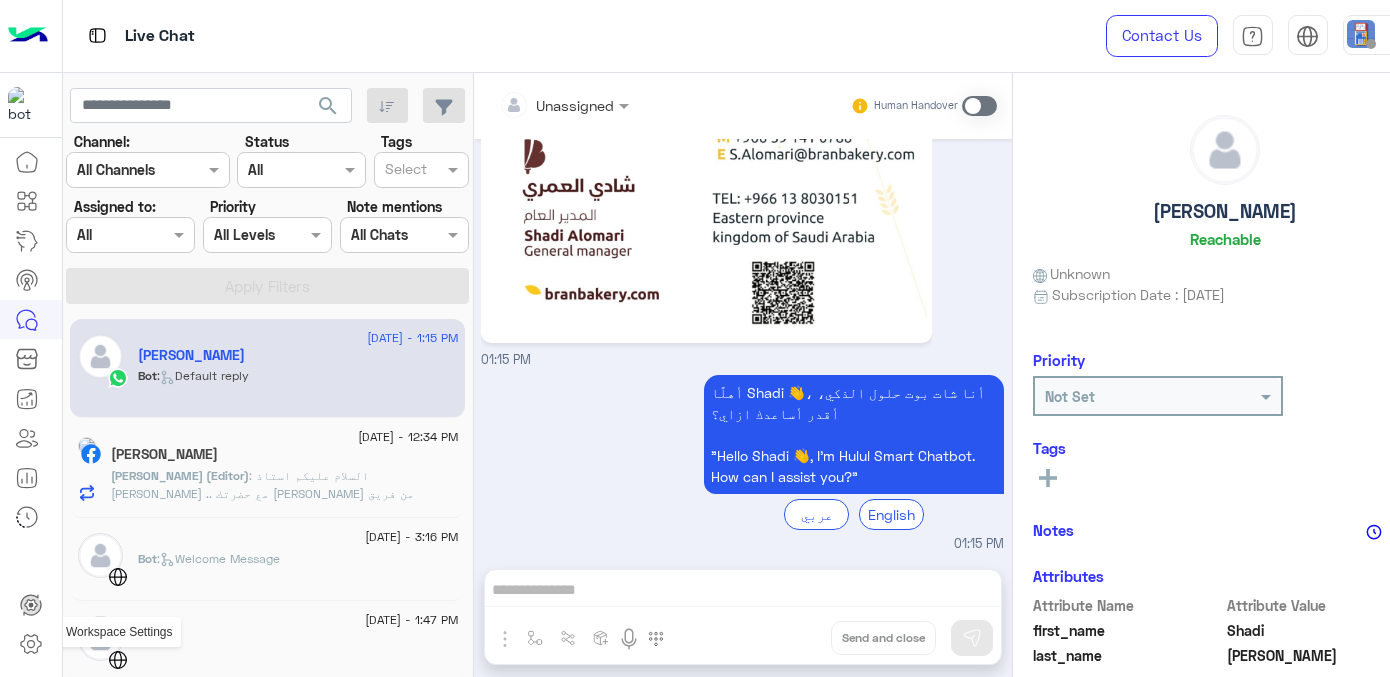 click 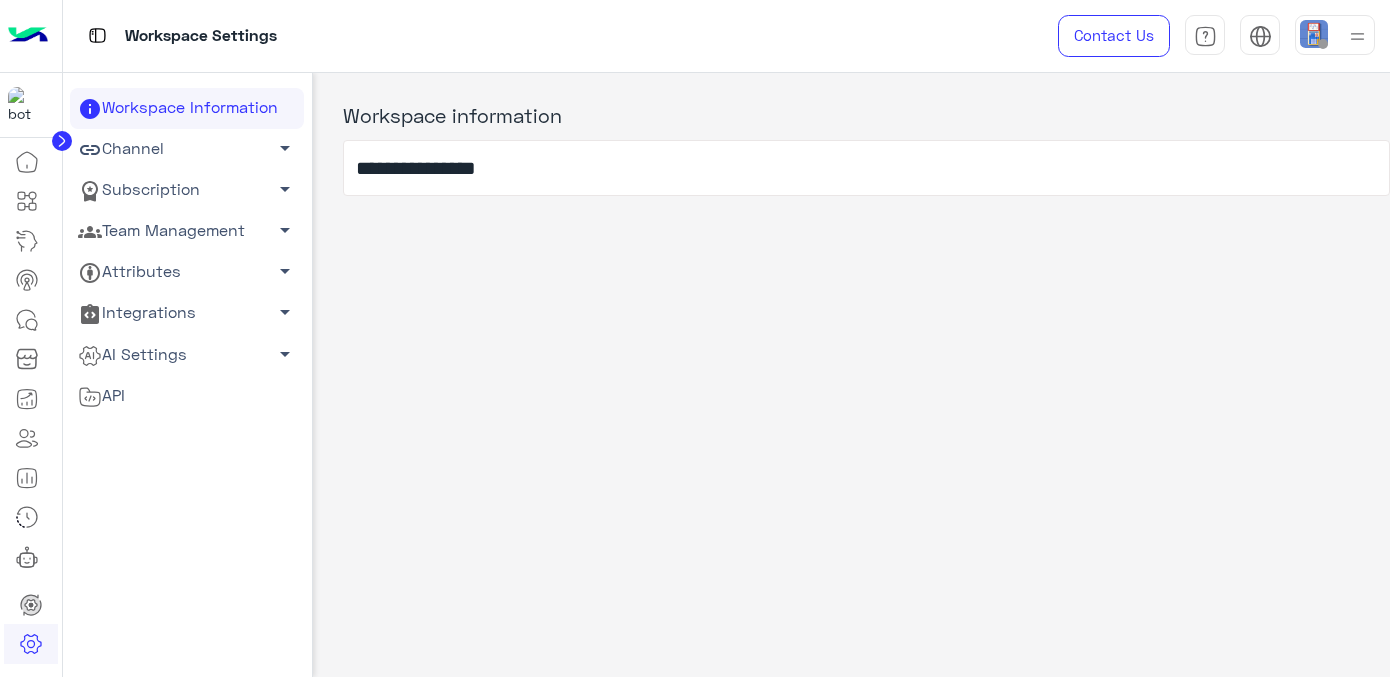 click on "Team Management   arrow_drop_down" 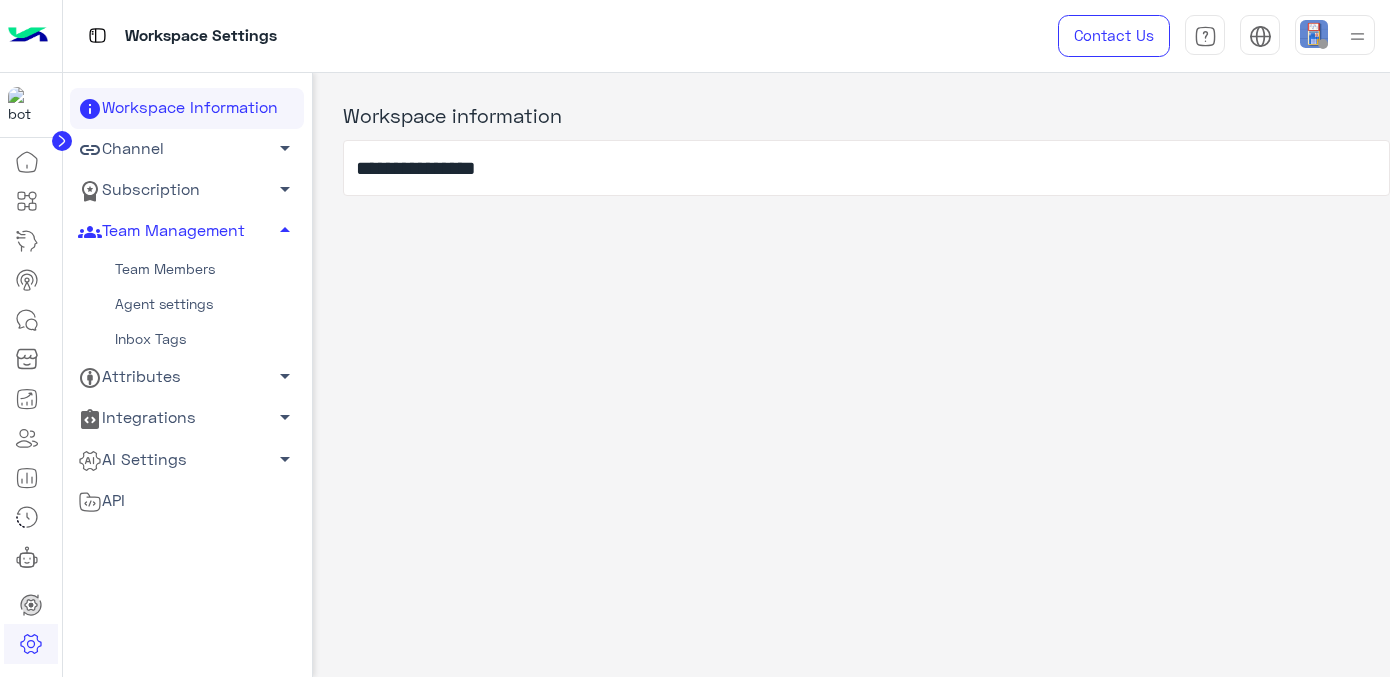 click on "Team Members" 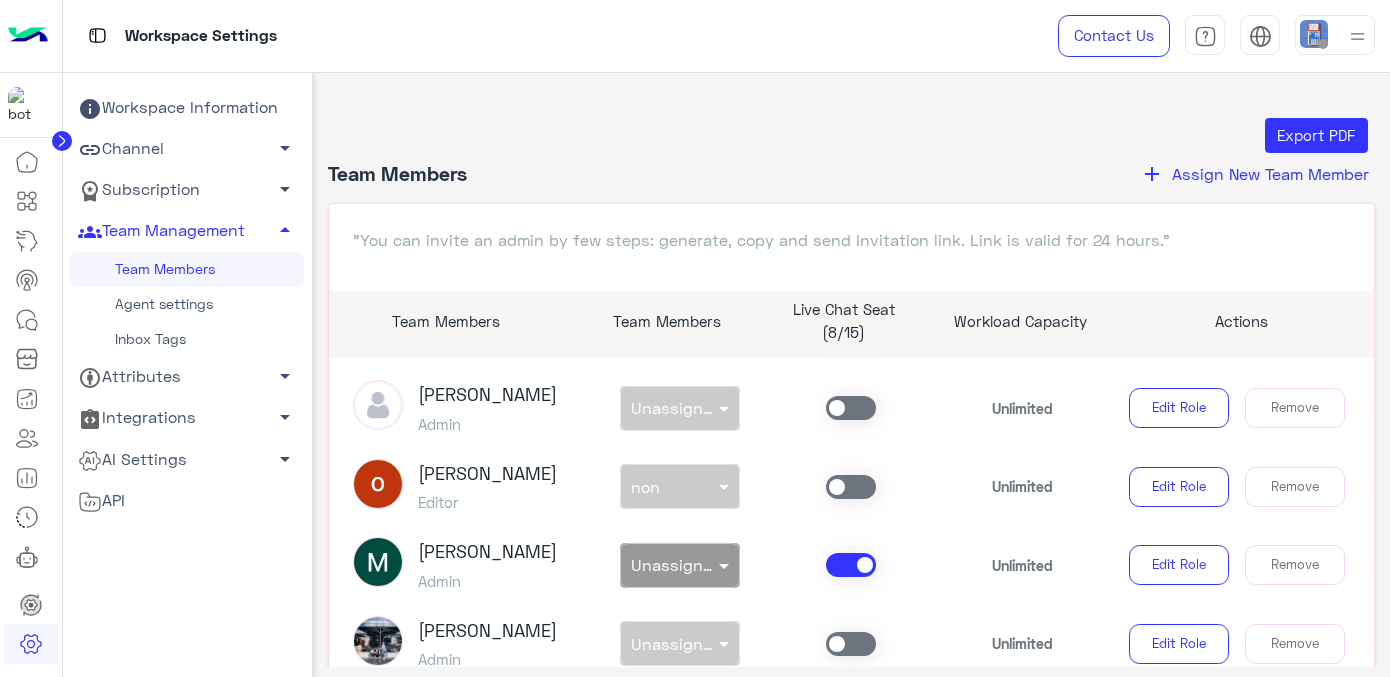 scroll, scrollTop: 1099, scrollLeft: 0, axis: vertical 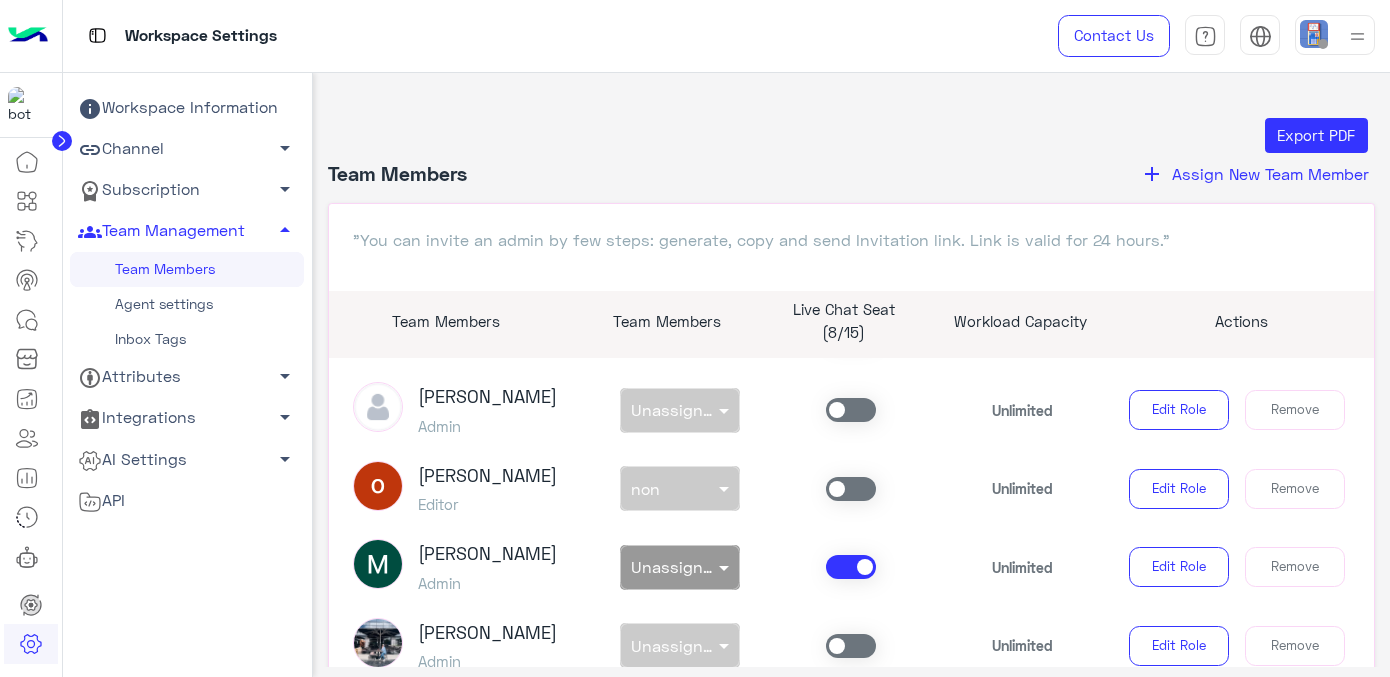 click on "non × non" at bounding box center (679, 488) 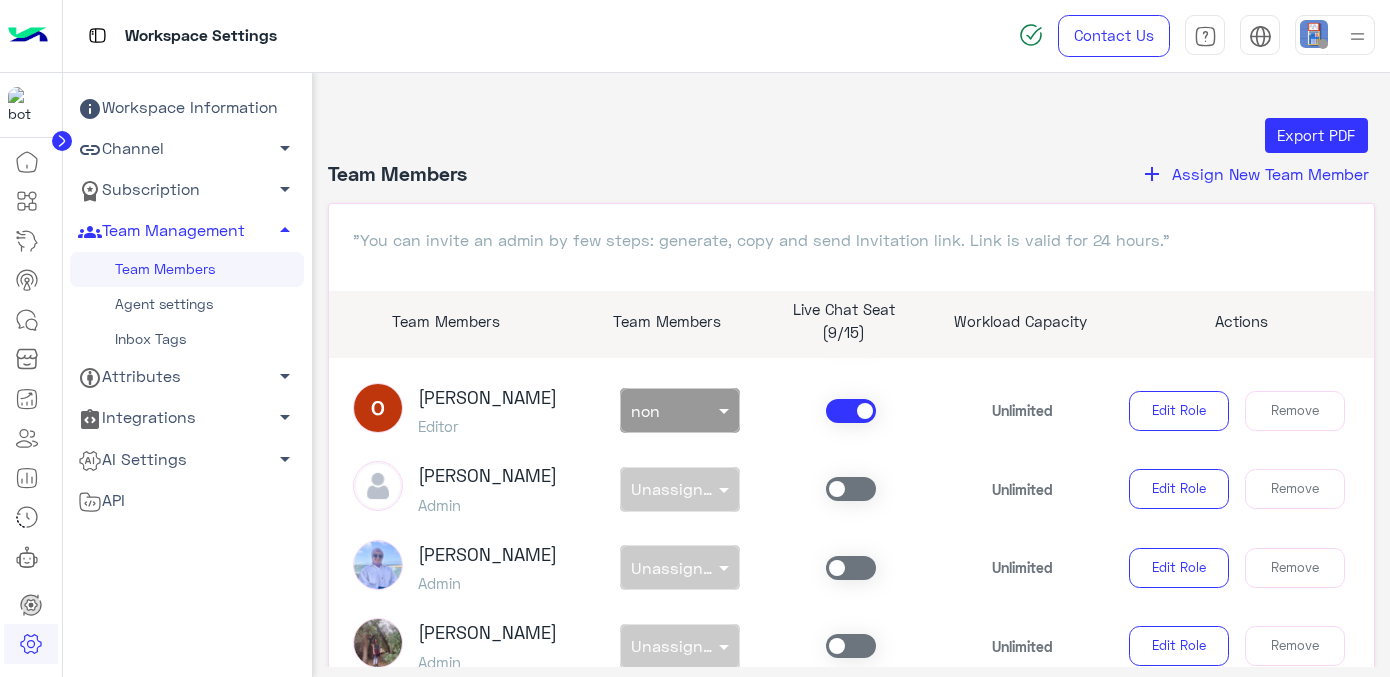 scroll, scrollTop: 858, scrollLeft: 0, axis: vertical 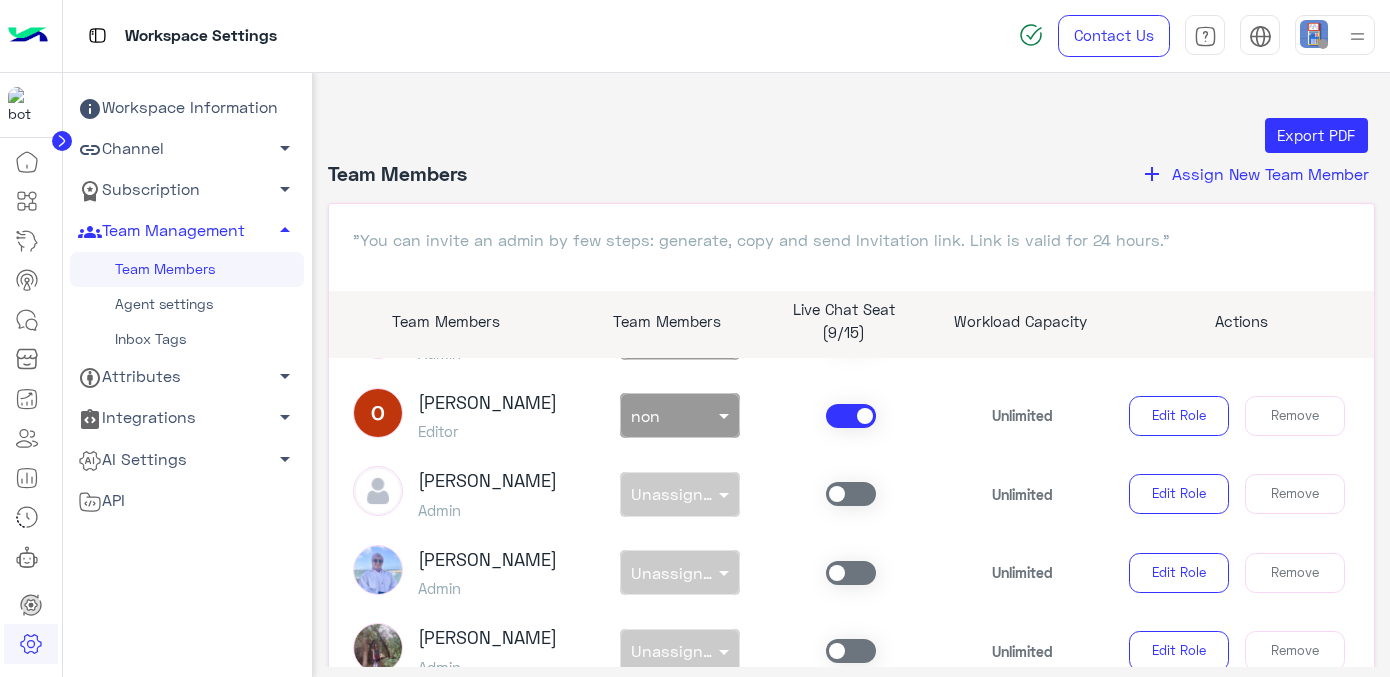click at bounding box center [680, 410] 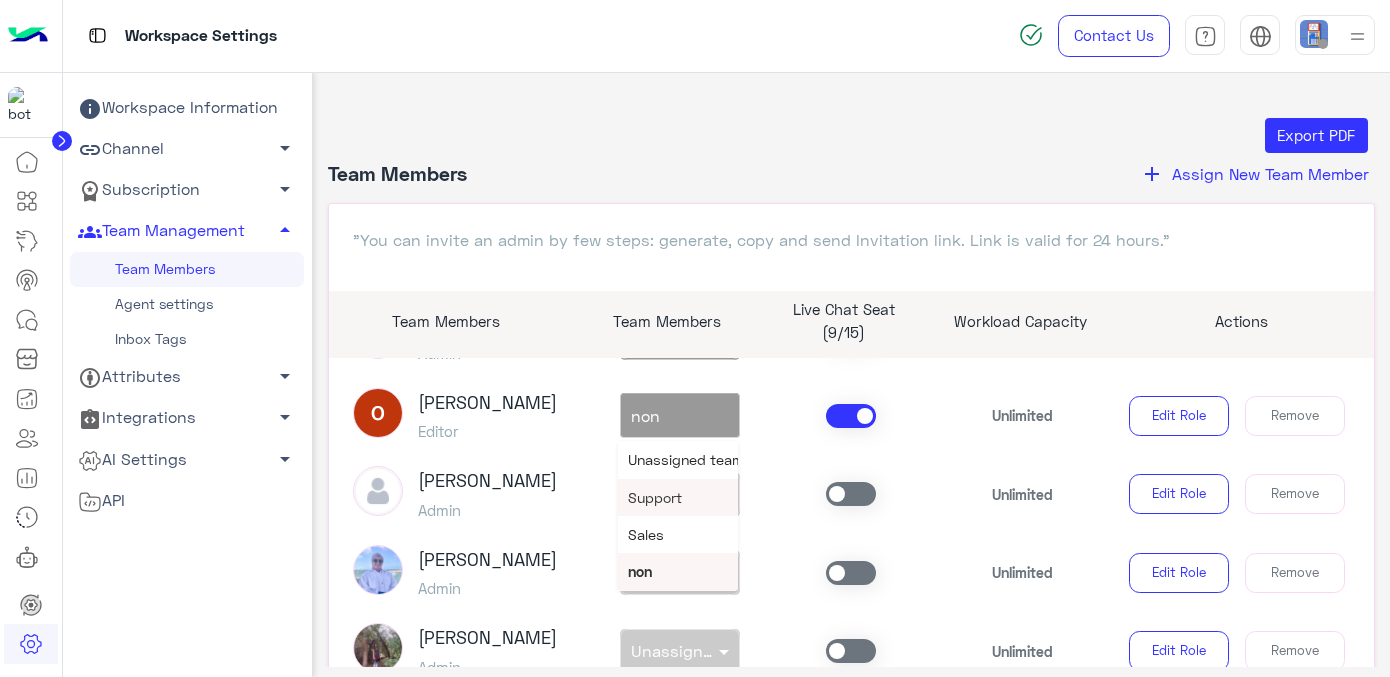 click on "Support" at bounding box center (655, 497) 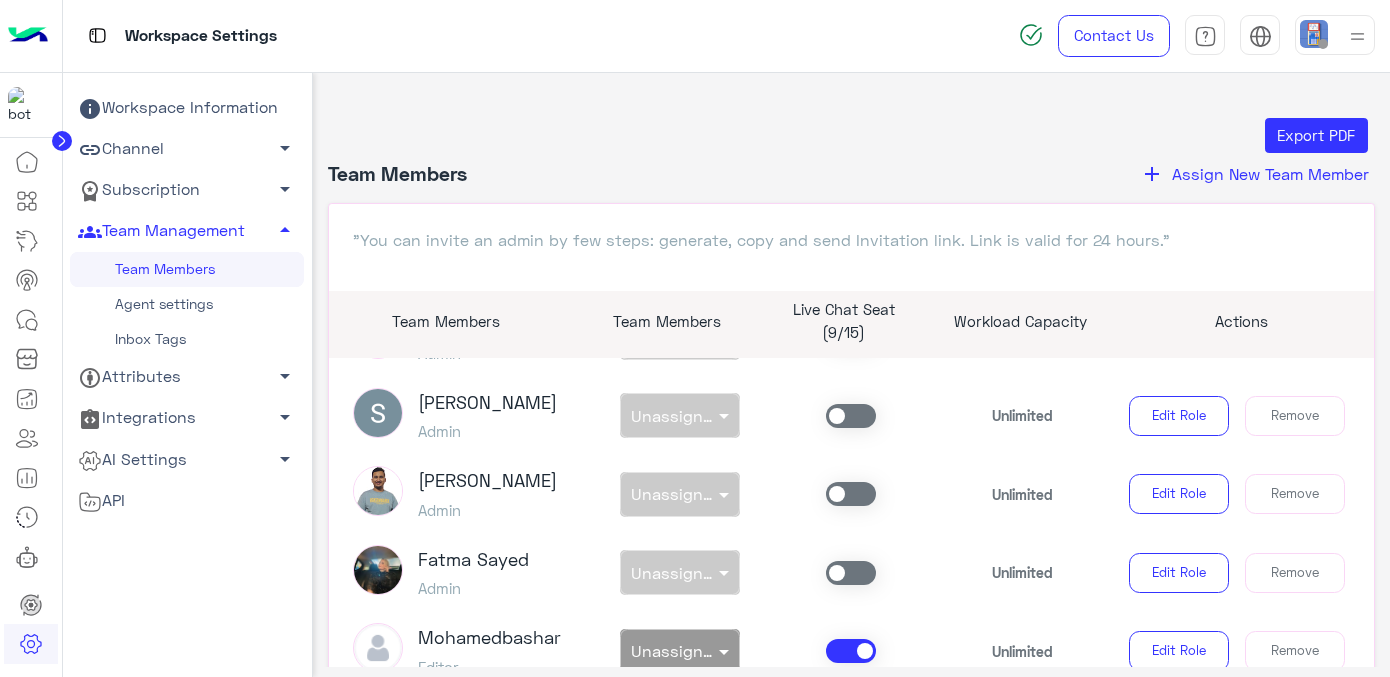 scroll, scrollTop: 1526, scrollLeft: 0, axis: vertical 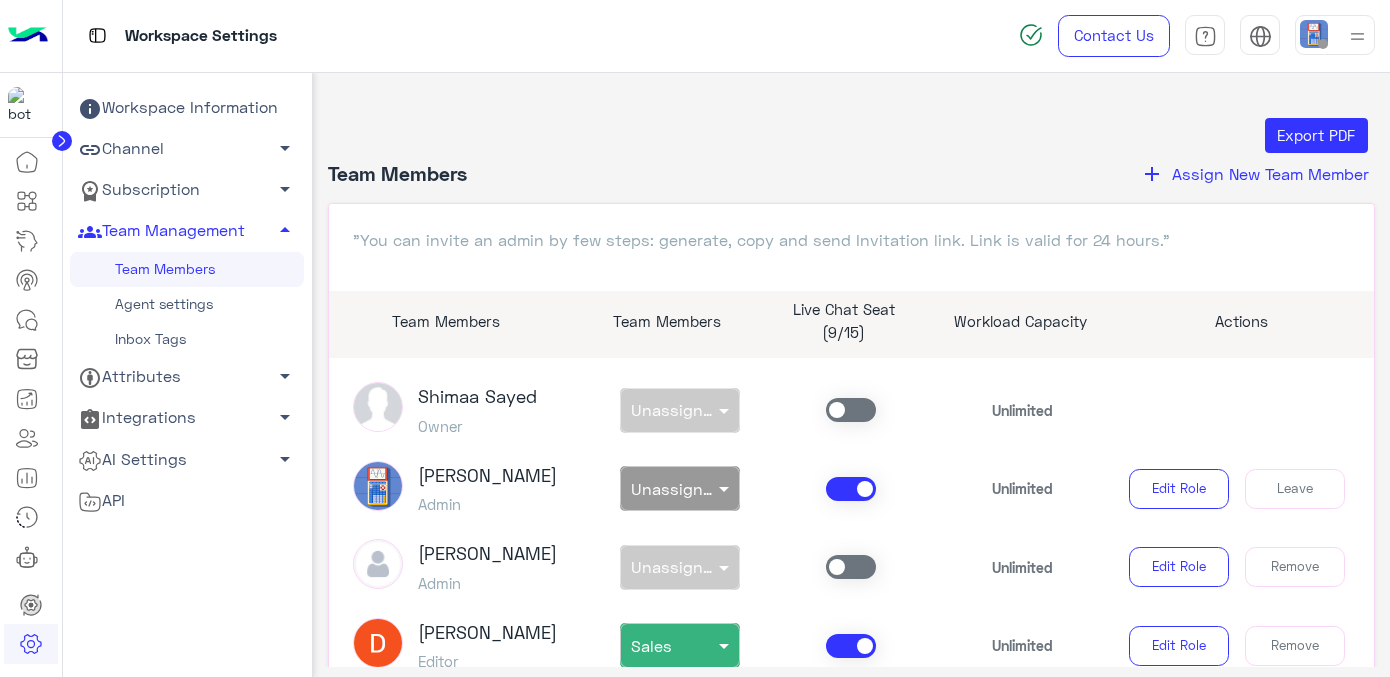 click on "Team Members add Assign New Team Member" 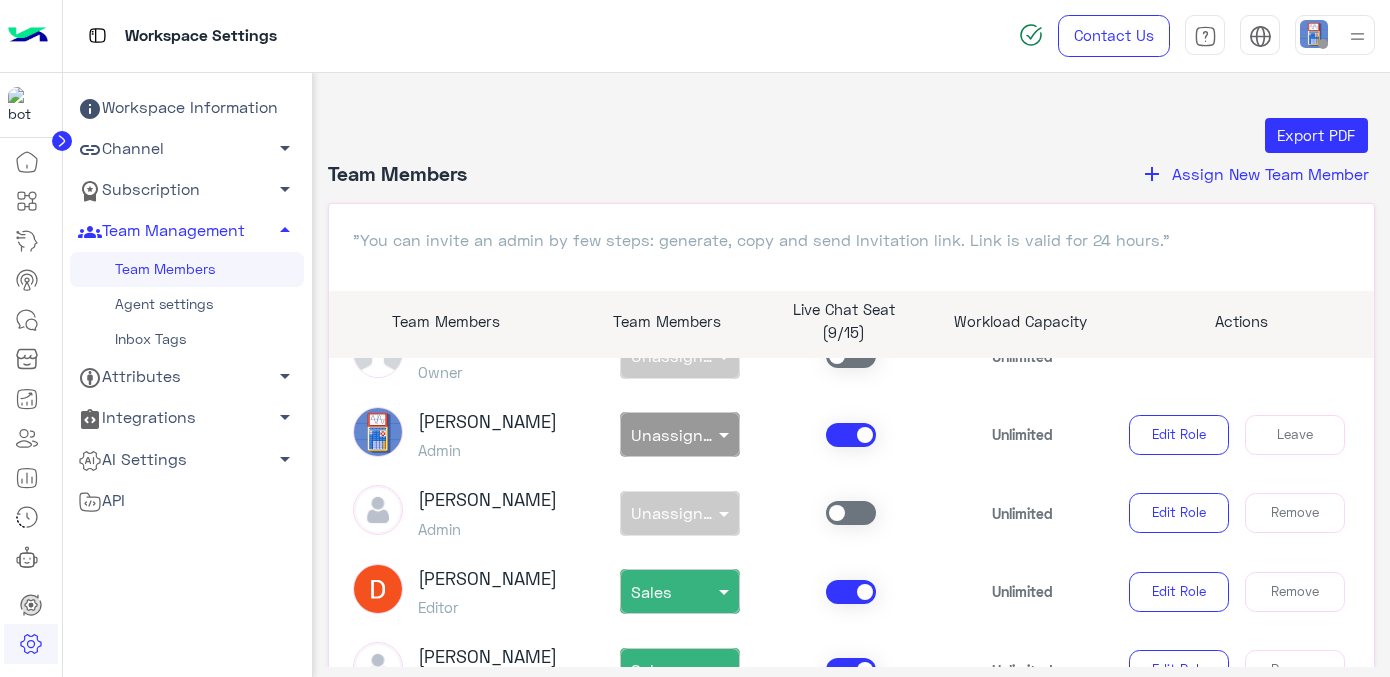 scroll, scrollTop: 0, scrollLeft: 0, axis: both 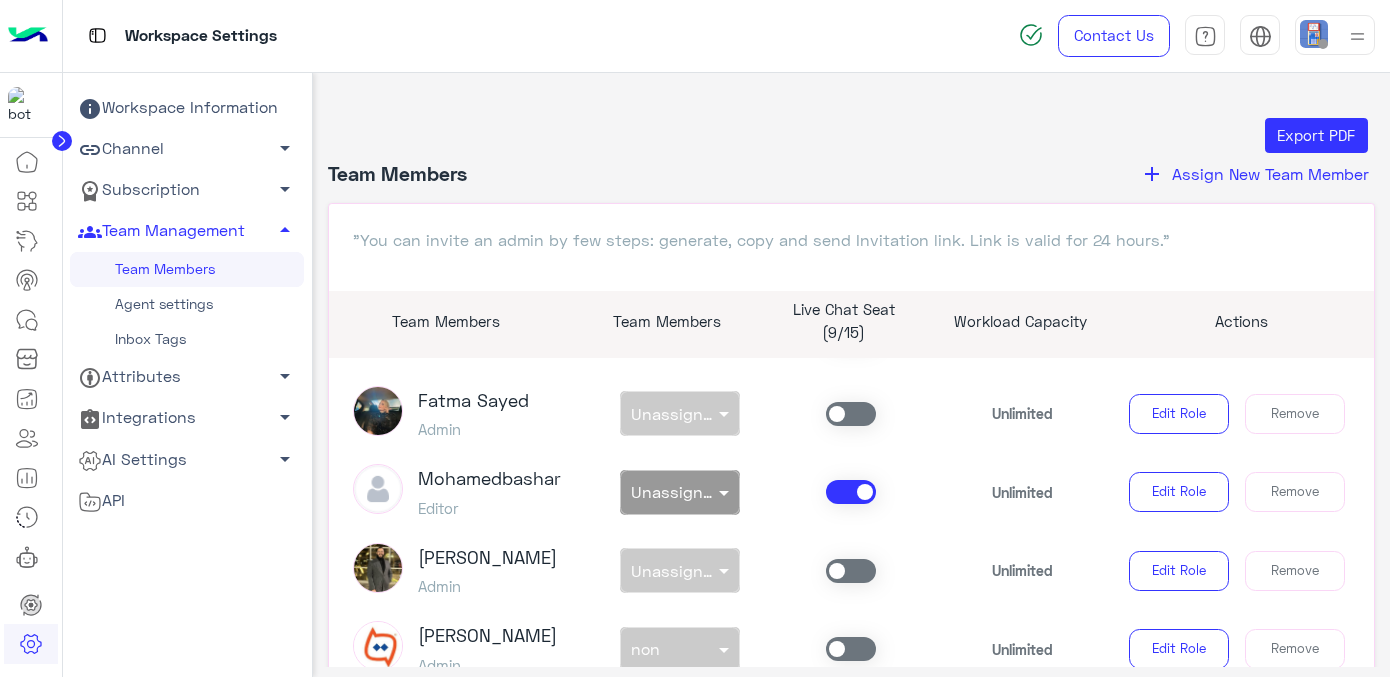 click at bounding box center (680, 487) 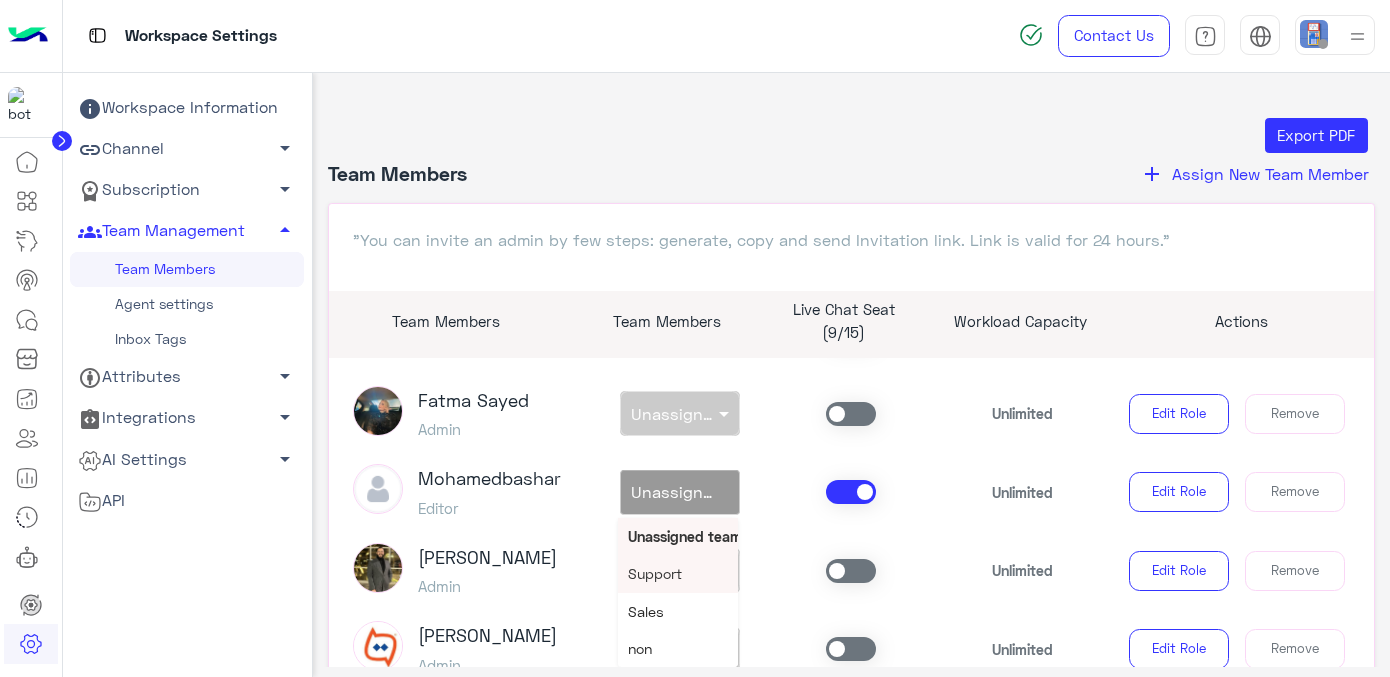 click on "Support" at bounding box center (678, 573) 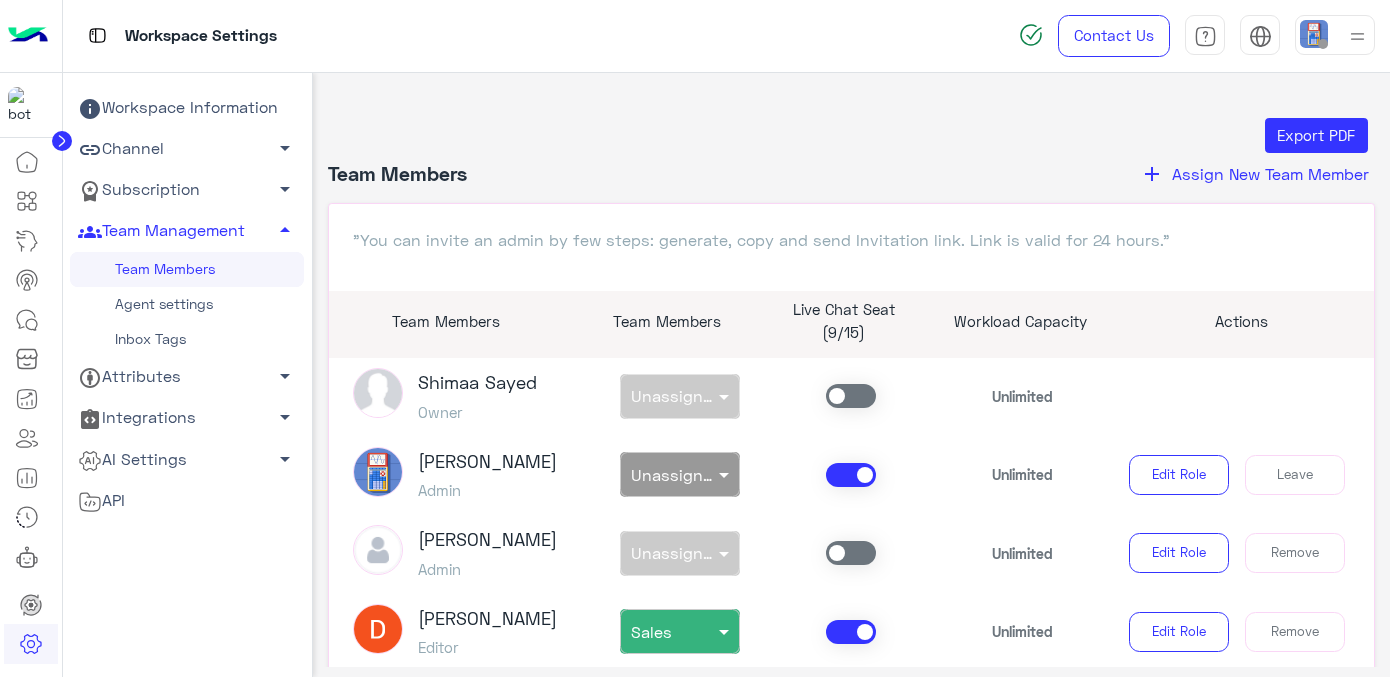 scroll, scrollTop: 11, scrollLeft: 0, axis: vertical 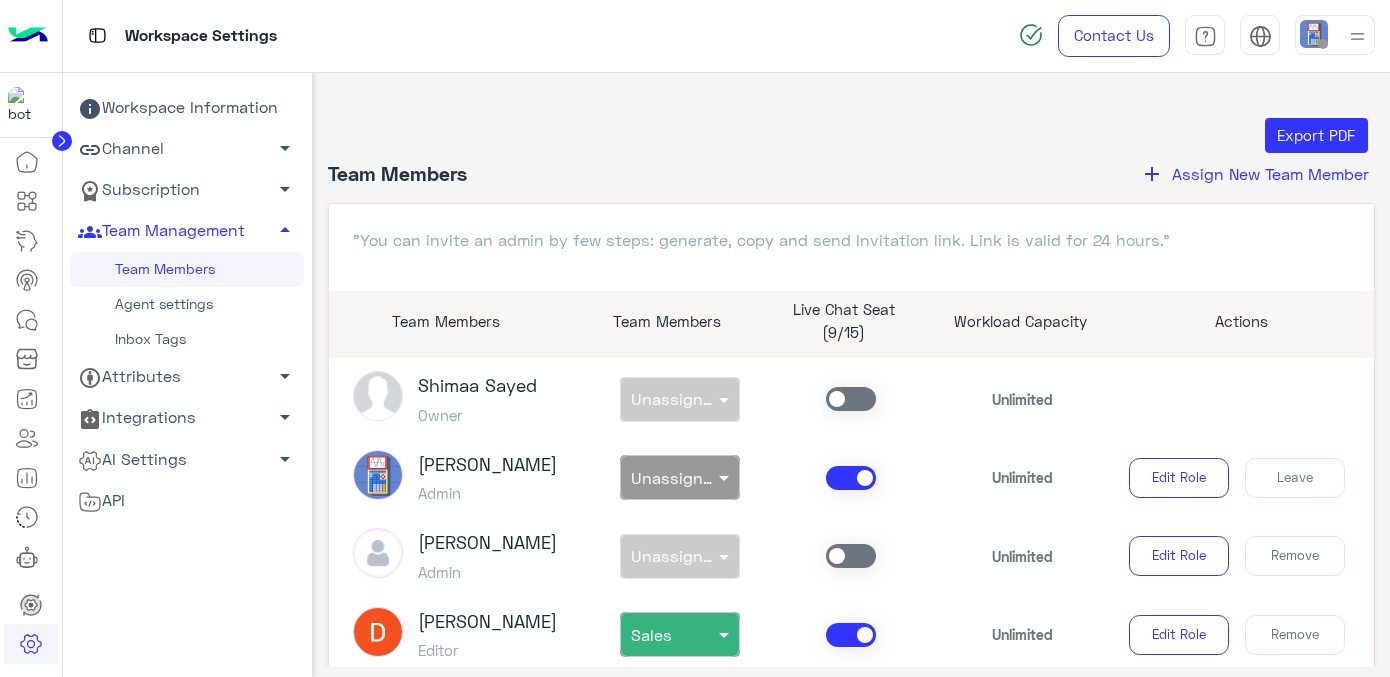 click on "Unlimited" 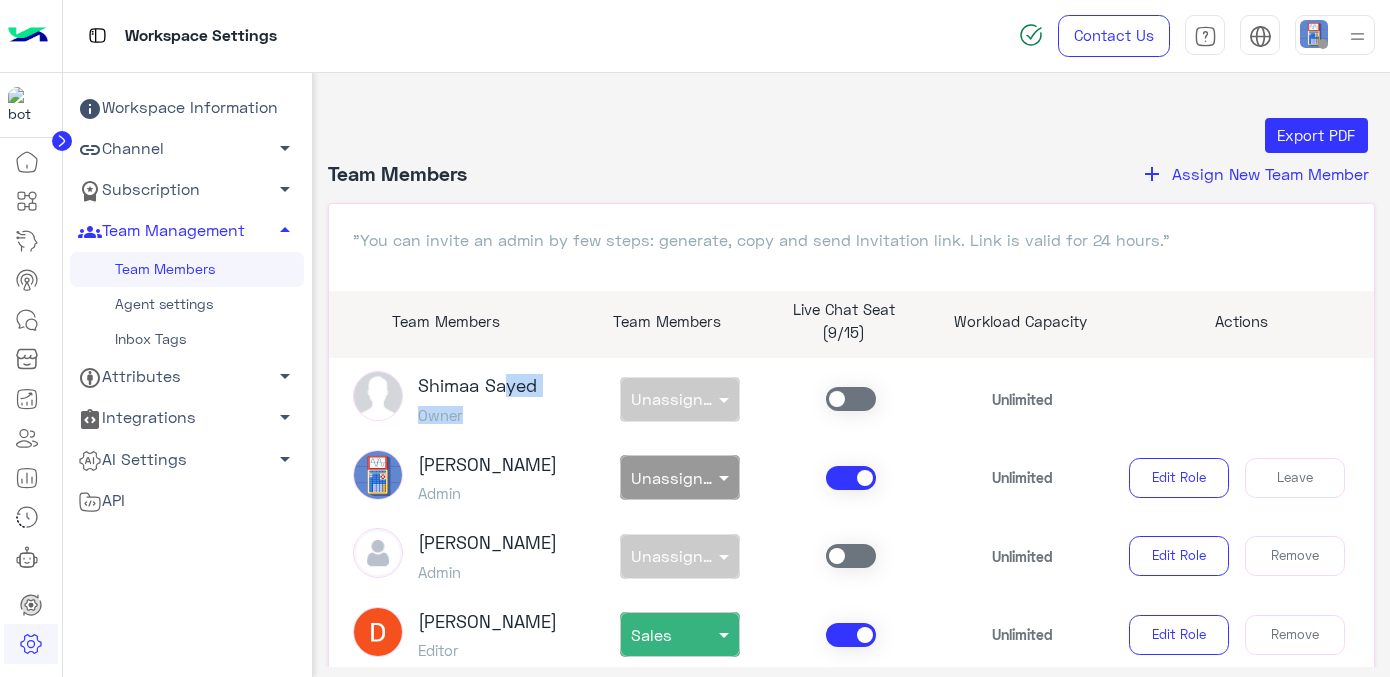 drag, startPoint x: 1099, startPoint y: 392, endPoint x: 496, endPoint y: 385, distance: 603.04065 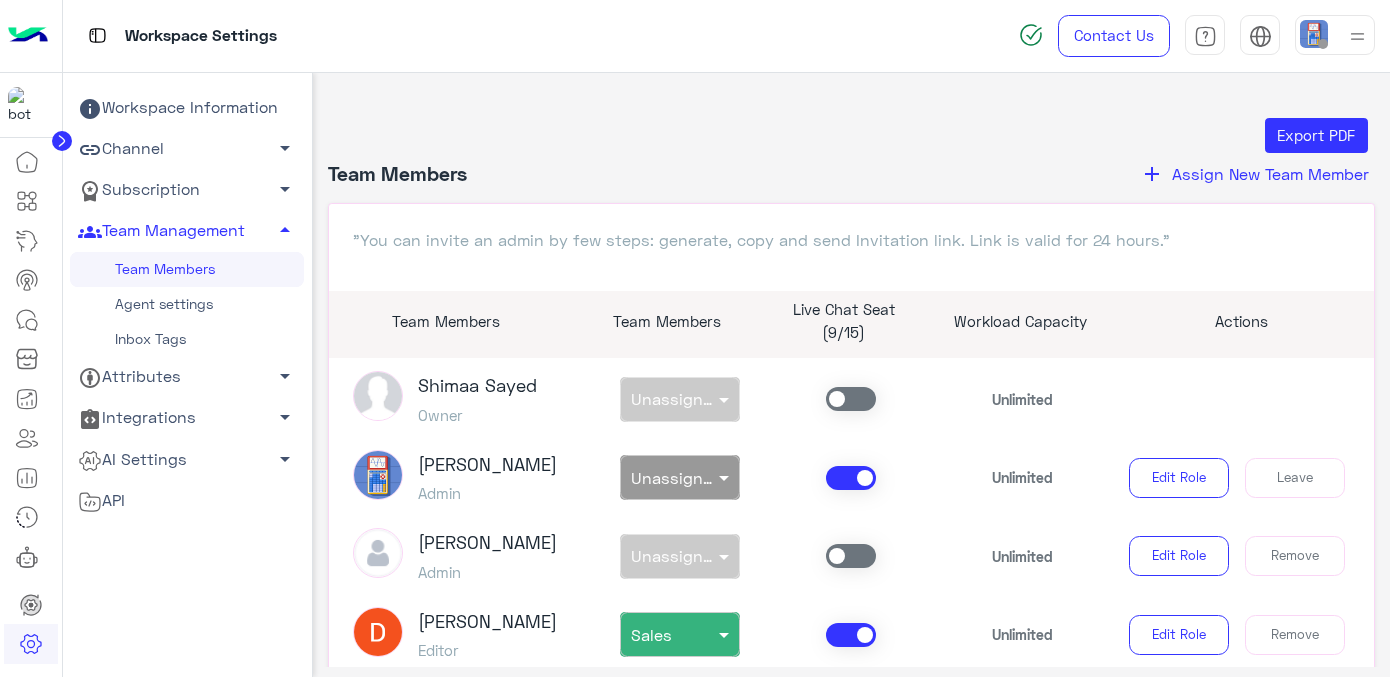 click on "Shimaa Sayed" 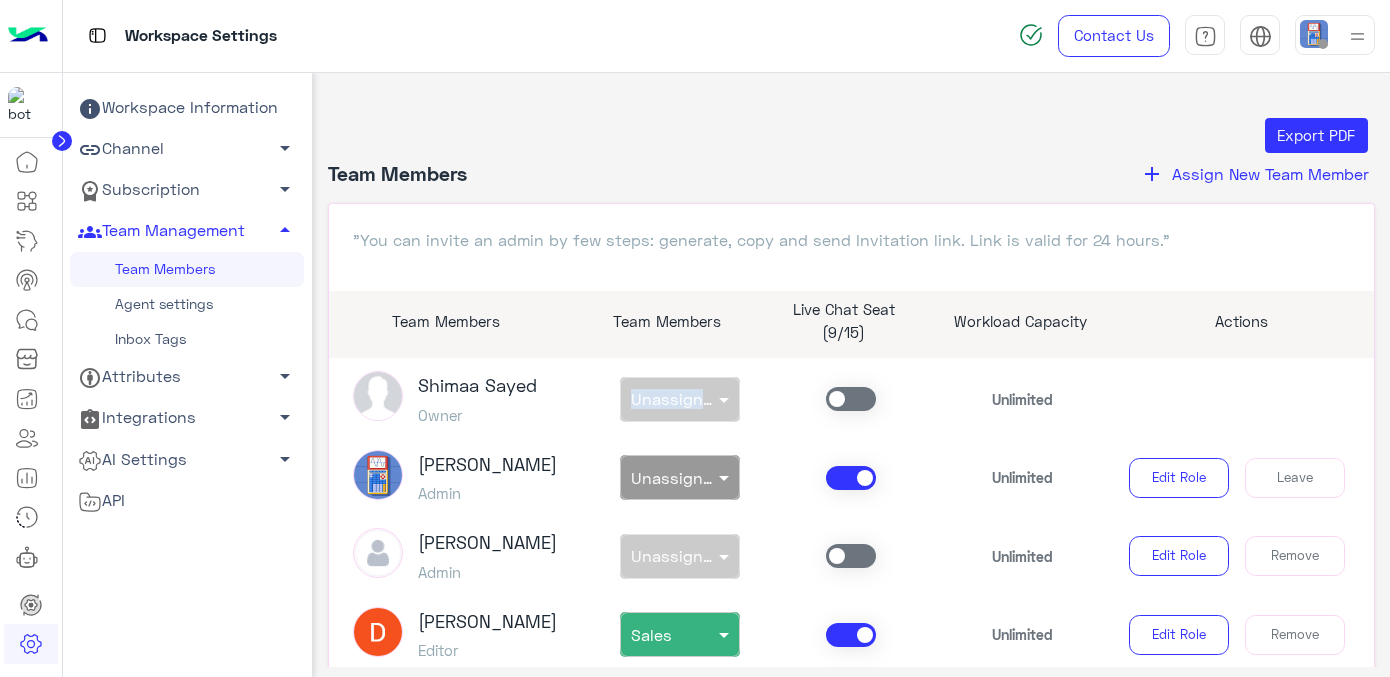 drag, startPoint x: 416, startPoint y: 386, endPoint x: 950, endPoint y: 406, distance: 534.3744 